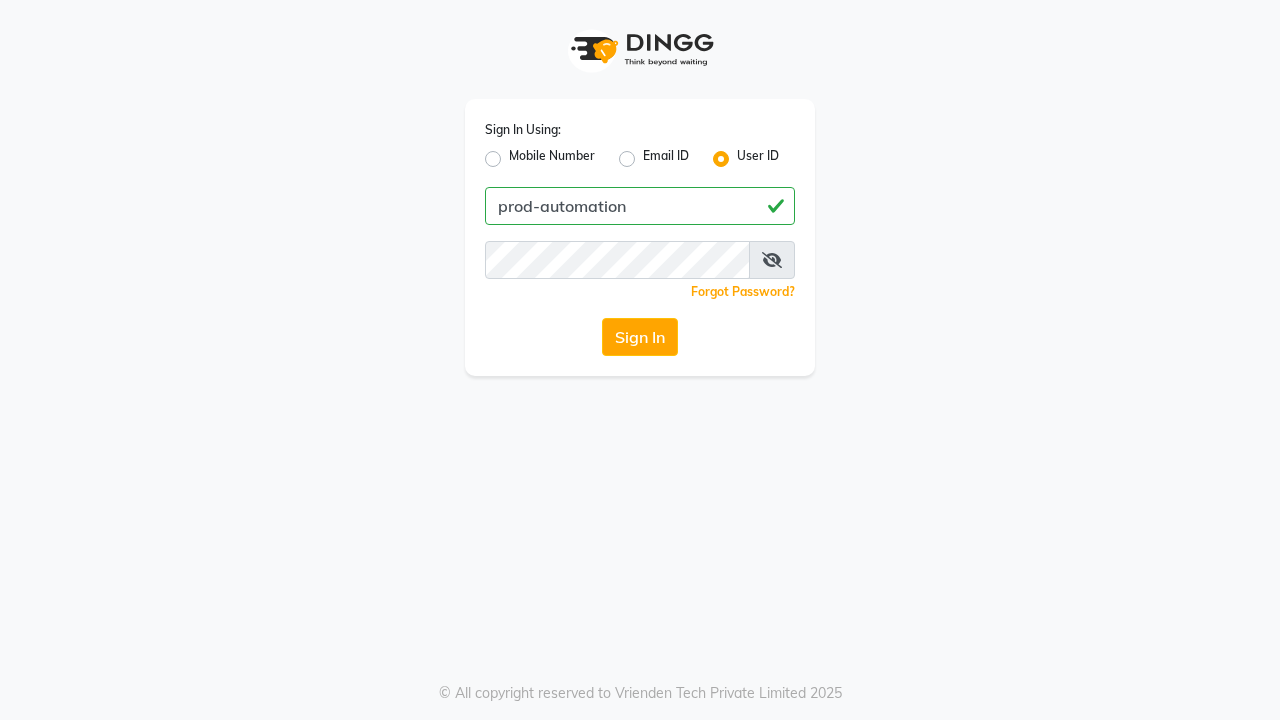 scroll, scrollTop: 0, scrollLeft: 0, axis: both 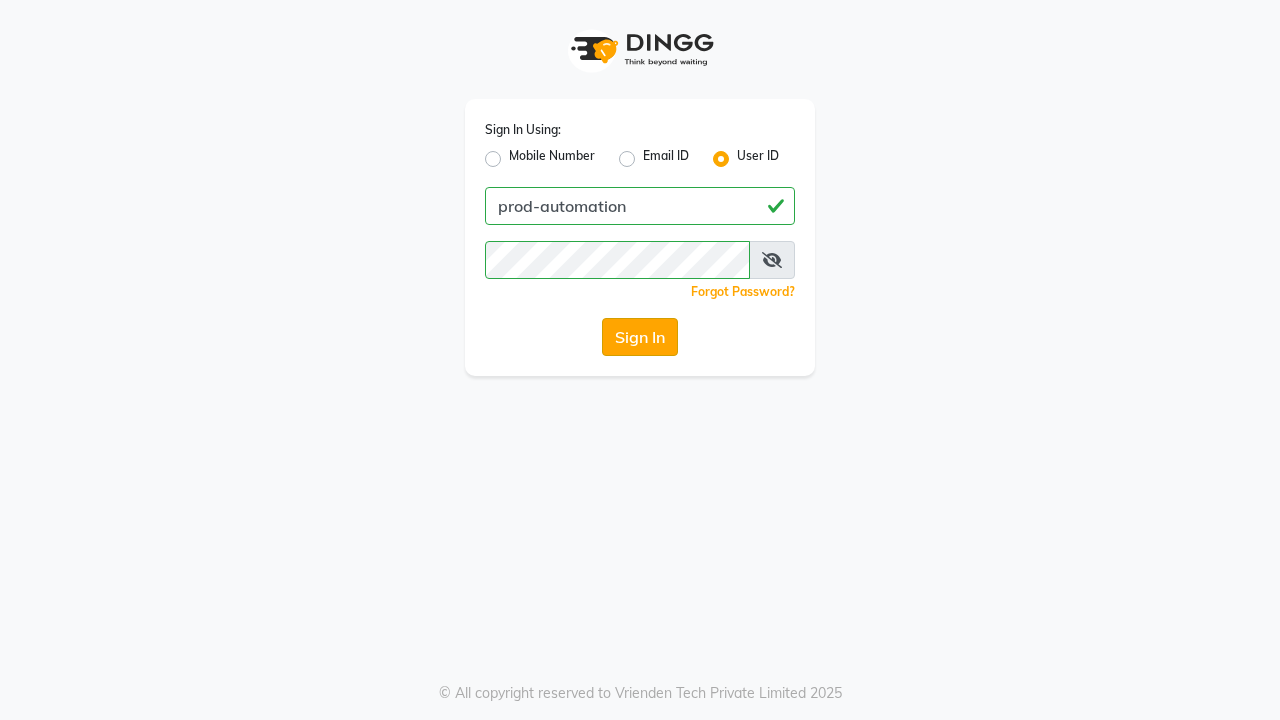 click on "Sign In" 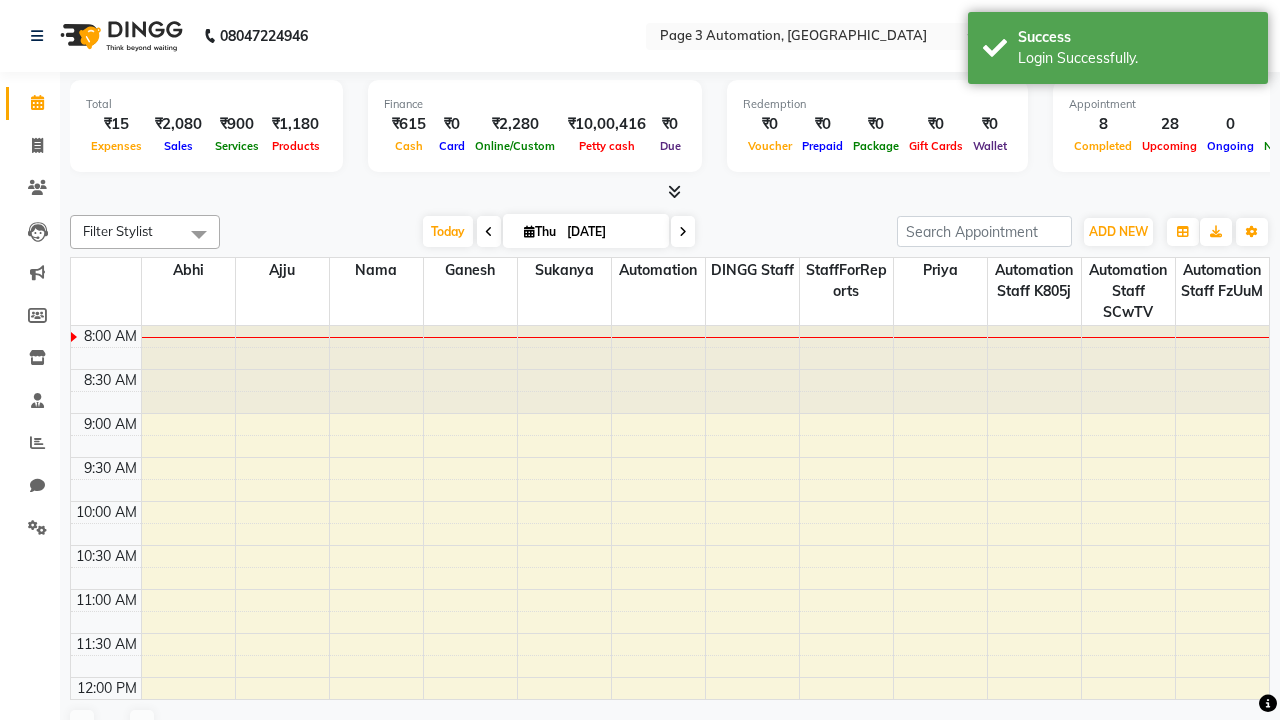 select on "en" 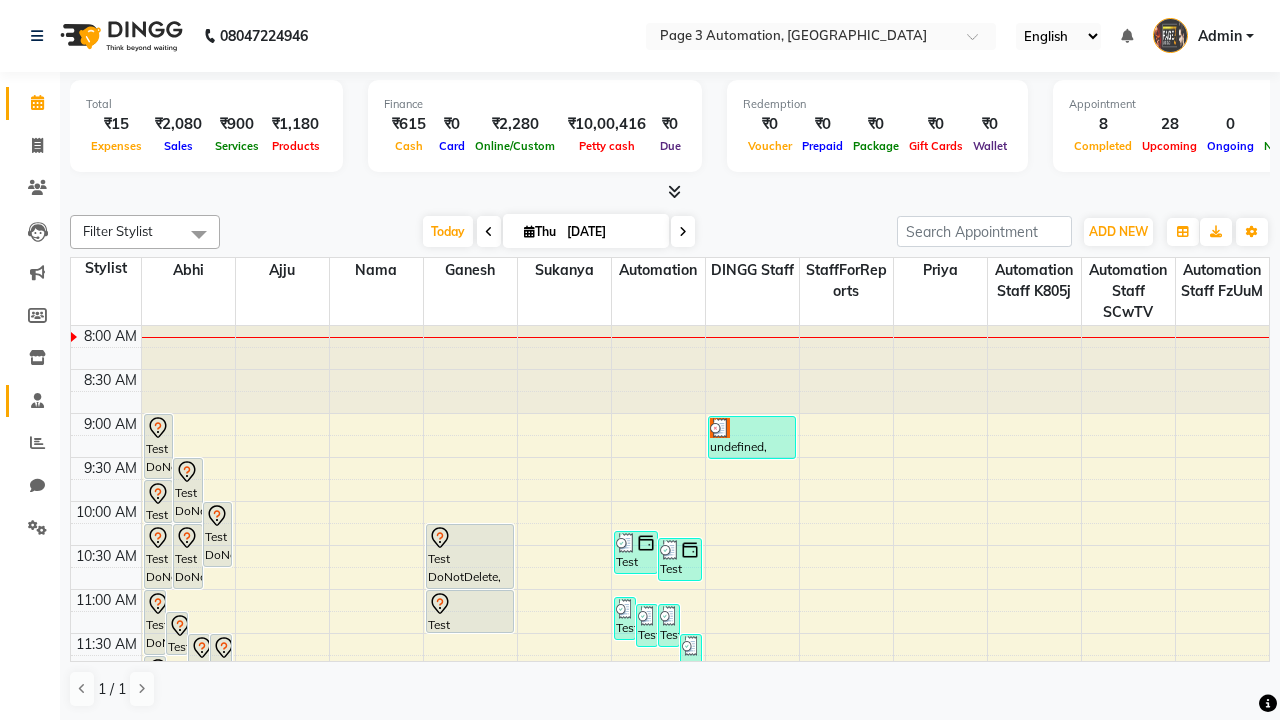 click 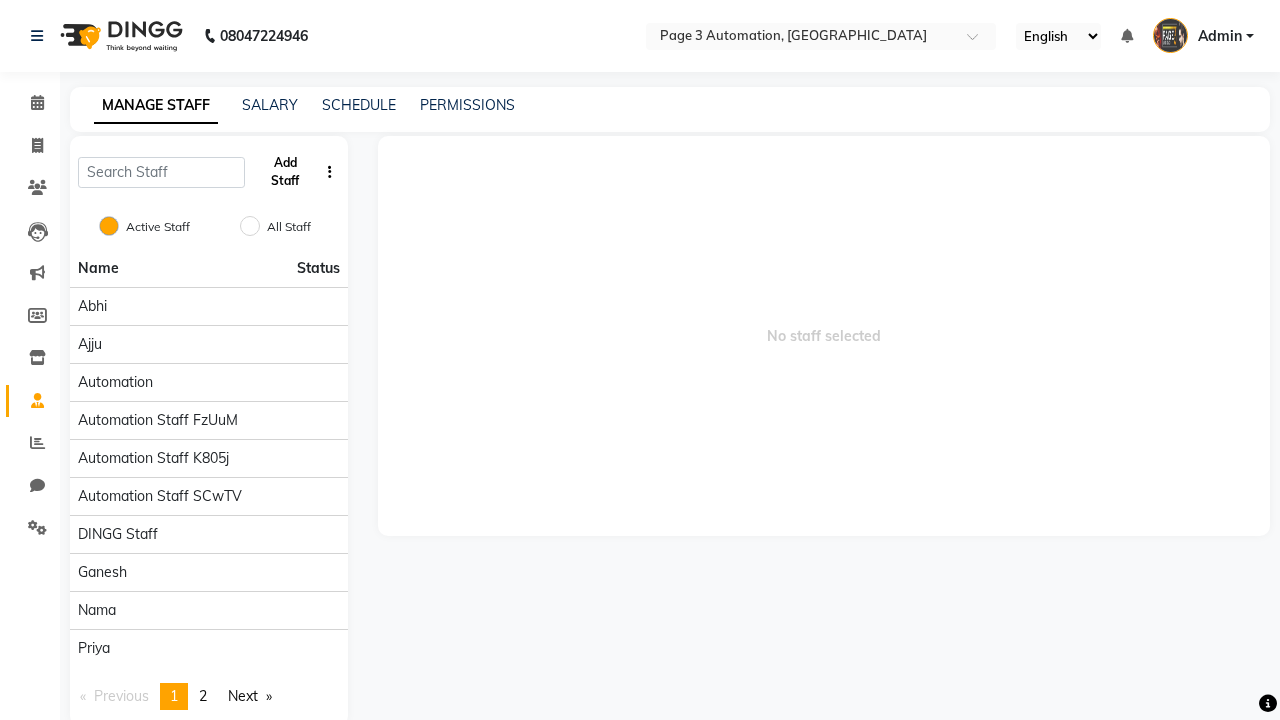 click on "Add Staff" 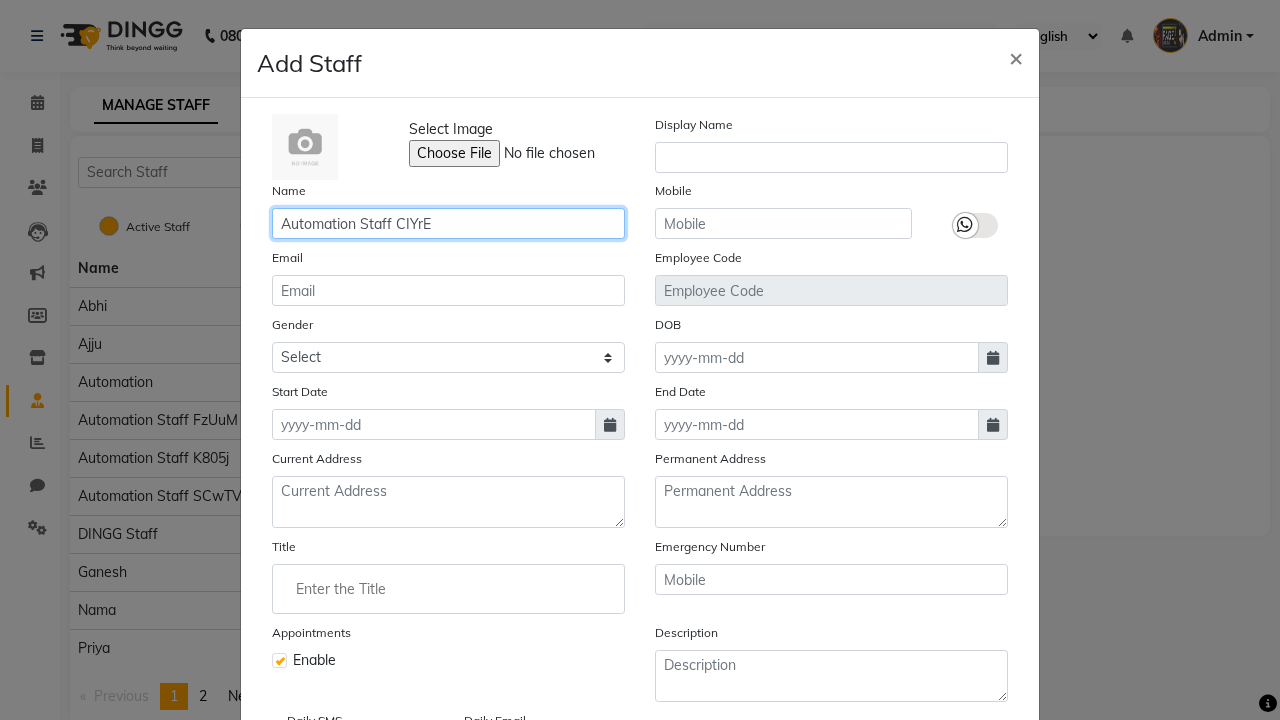 type on "Automation Staff CIYrE" 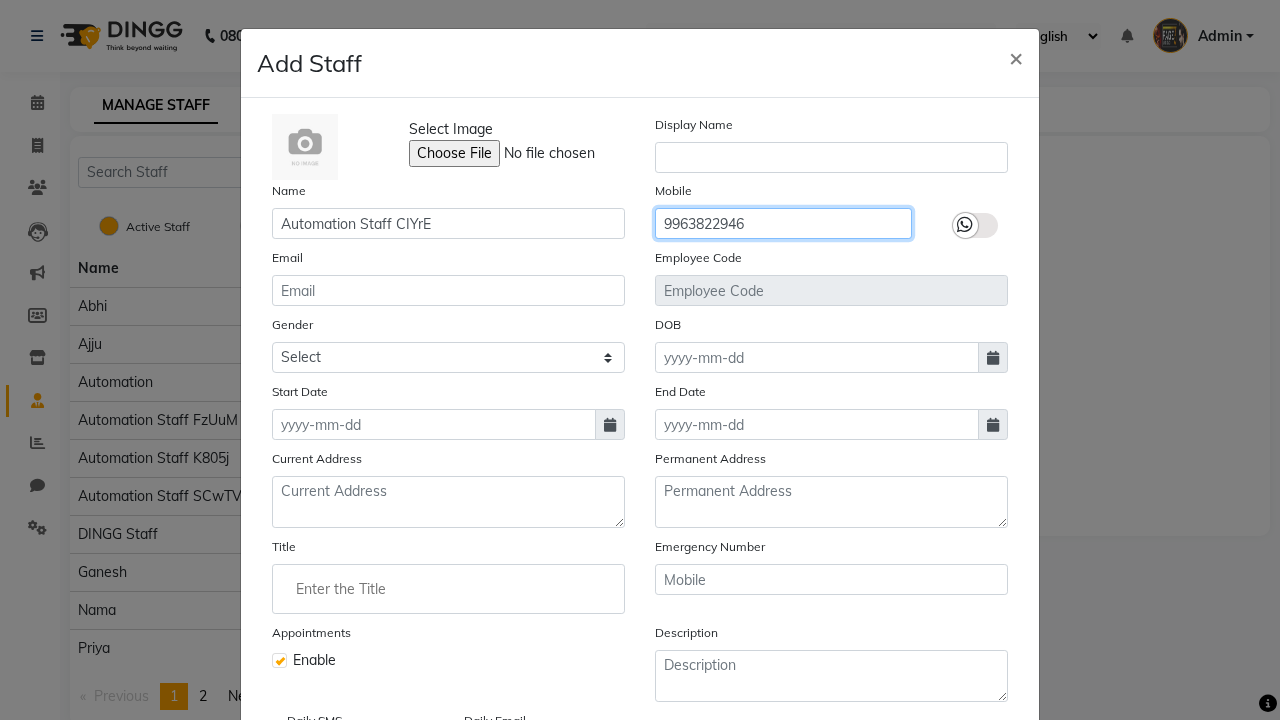 type on "9963822946" 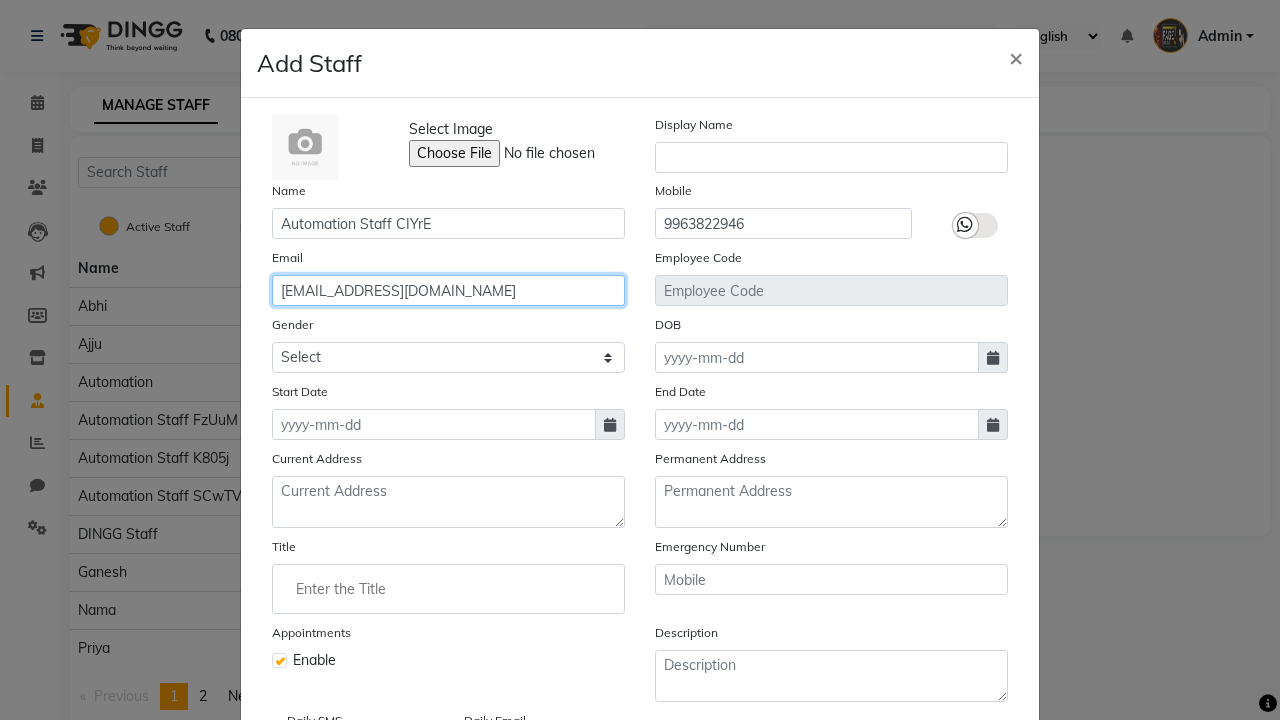 type on "[EMAIL_ADDRESS][DOMAIN_NAME]" 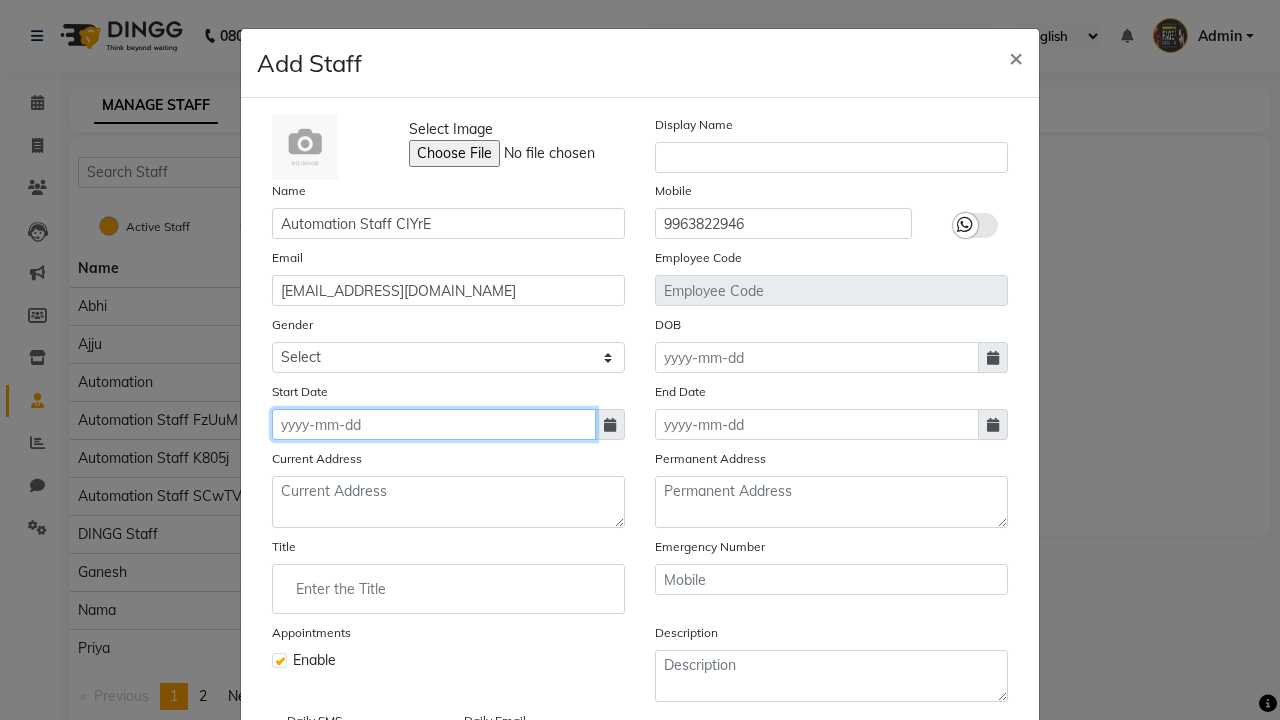 type on "[DATE]" 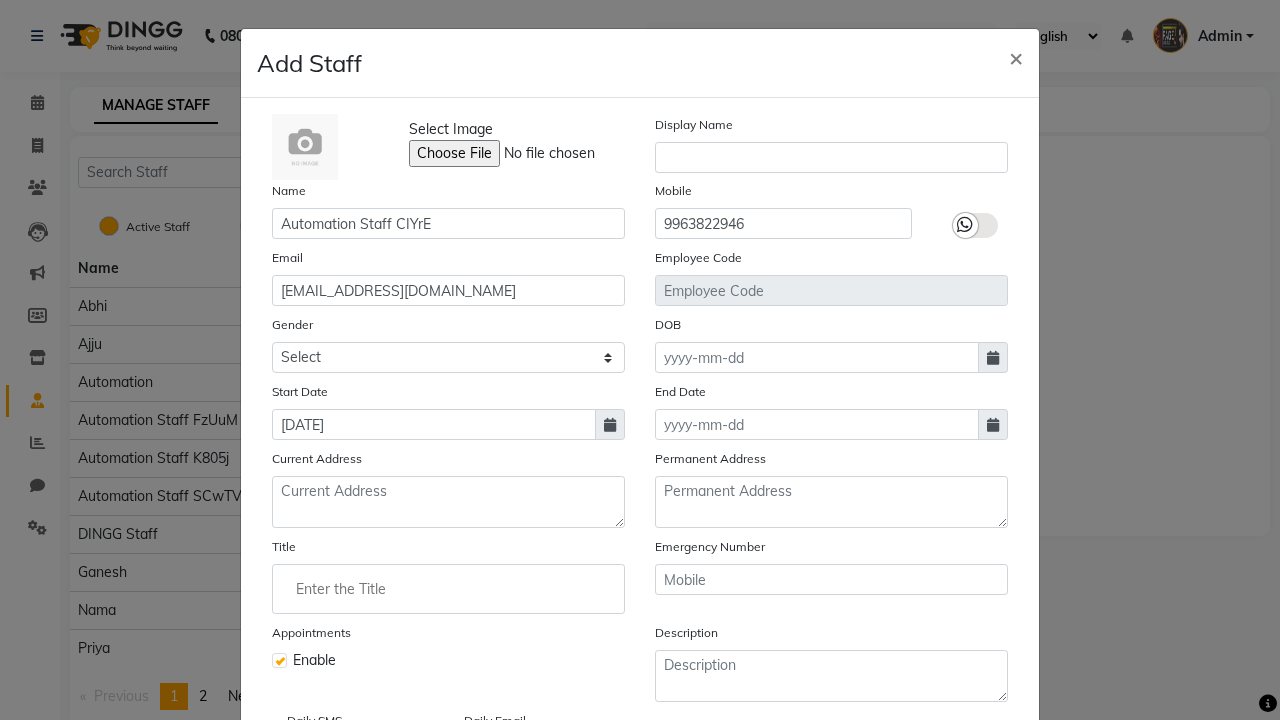 click on "Save" at bounding box center [988, 814] 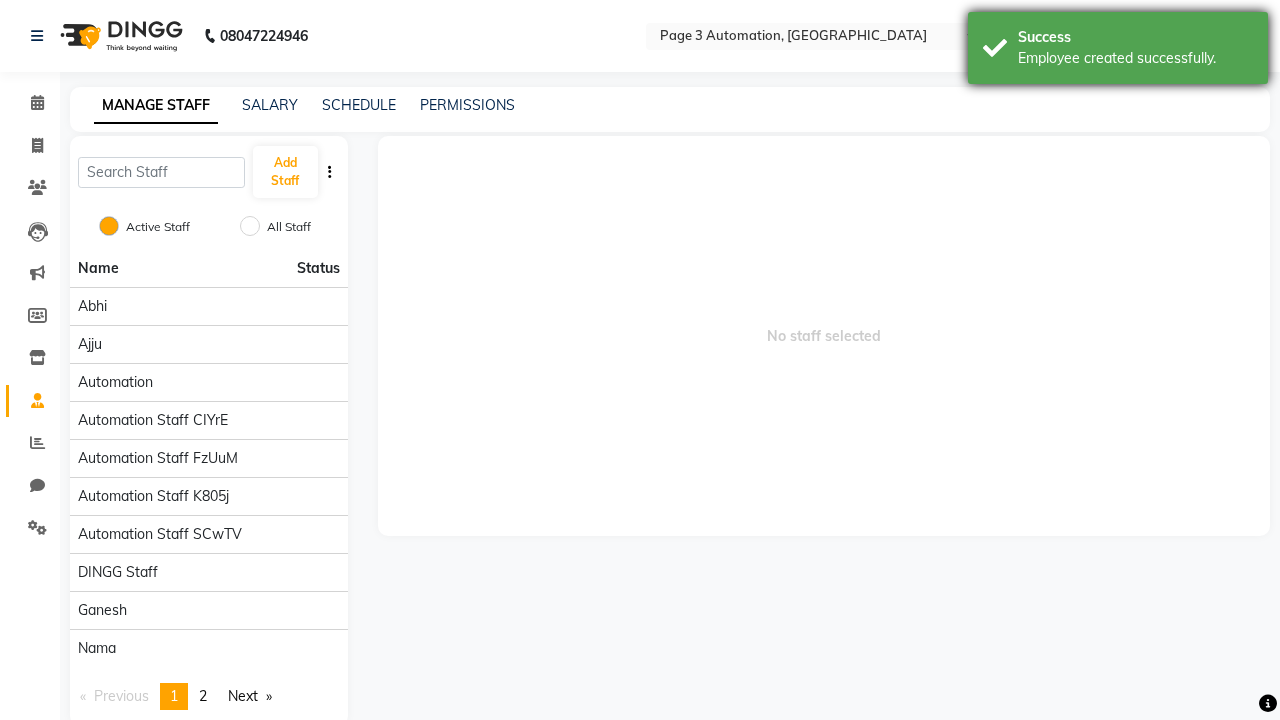 click on "Employee created successfully." at bounding box center (1135, 58) 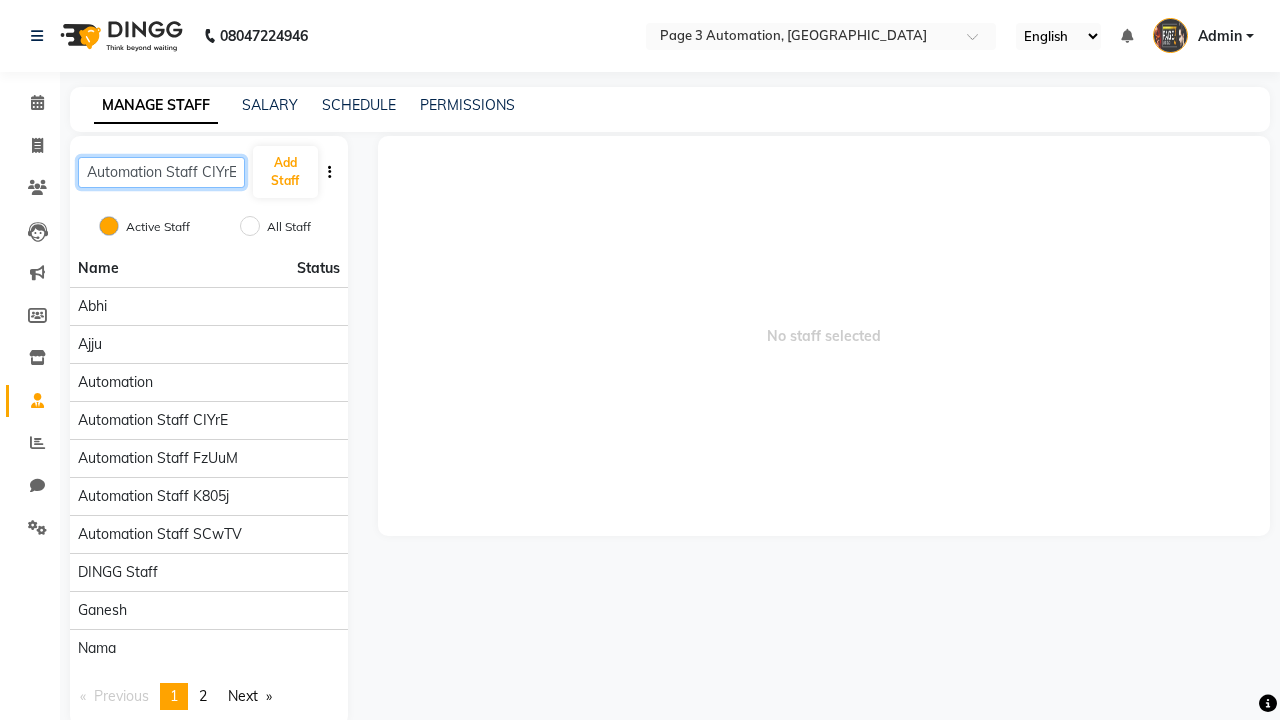 scroll, scrollTop: 0, scrollLeft: 1, axis: horizontal 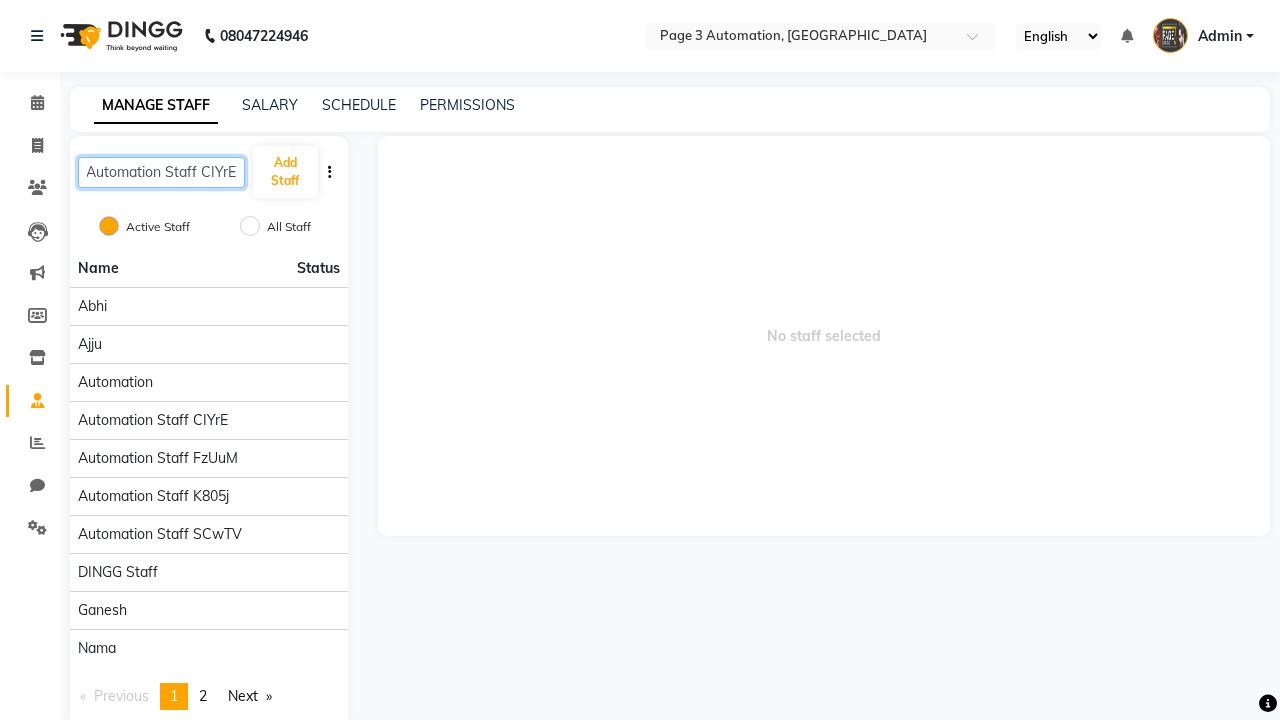 type on "Automation Staff CIYrE" 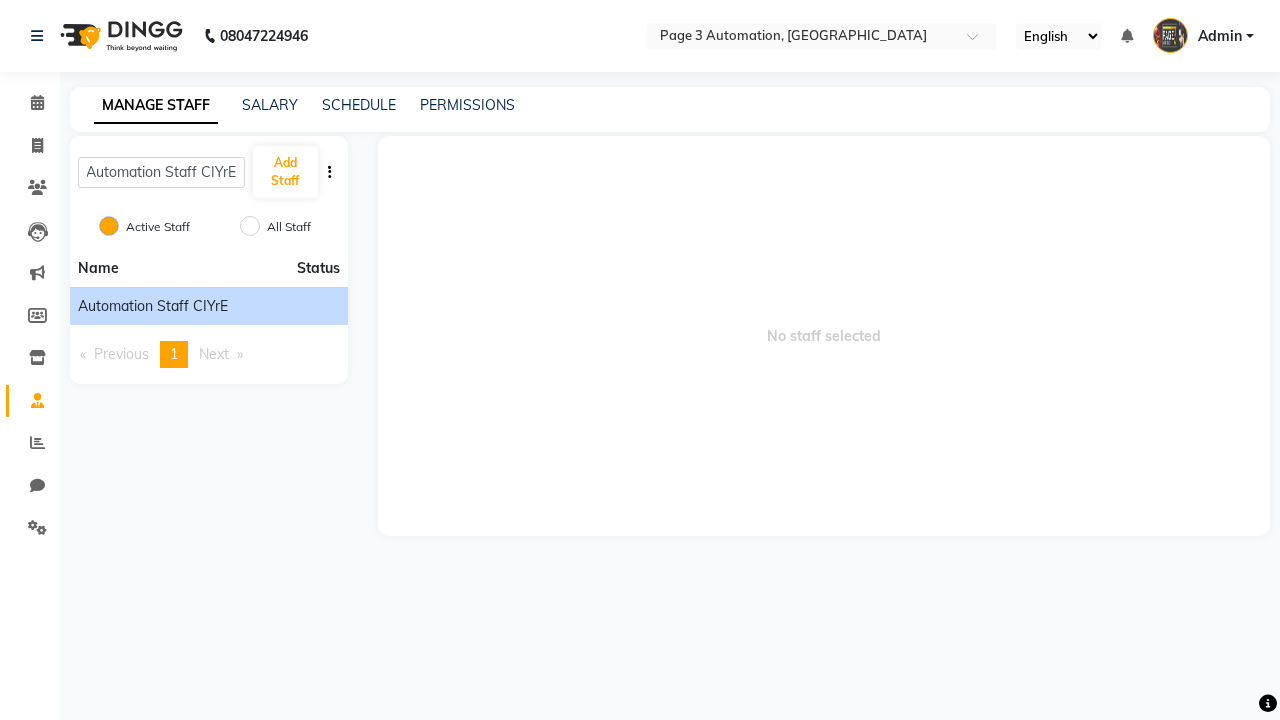 click on "Automation Staff CIYrE" 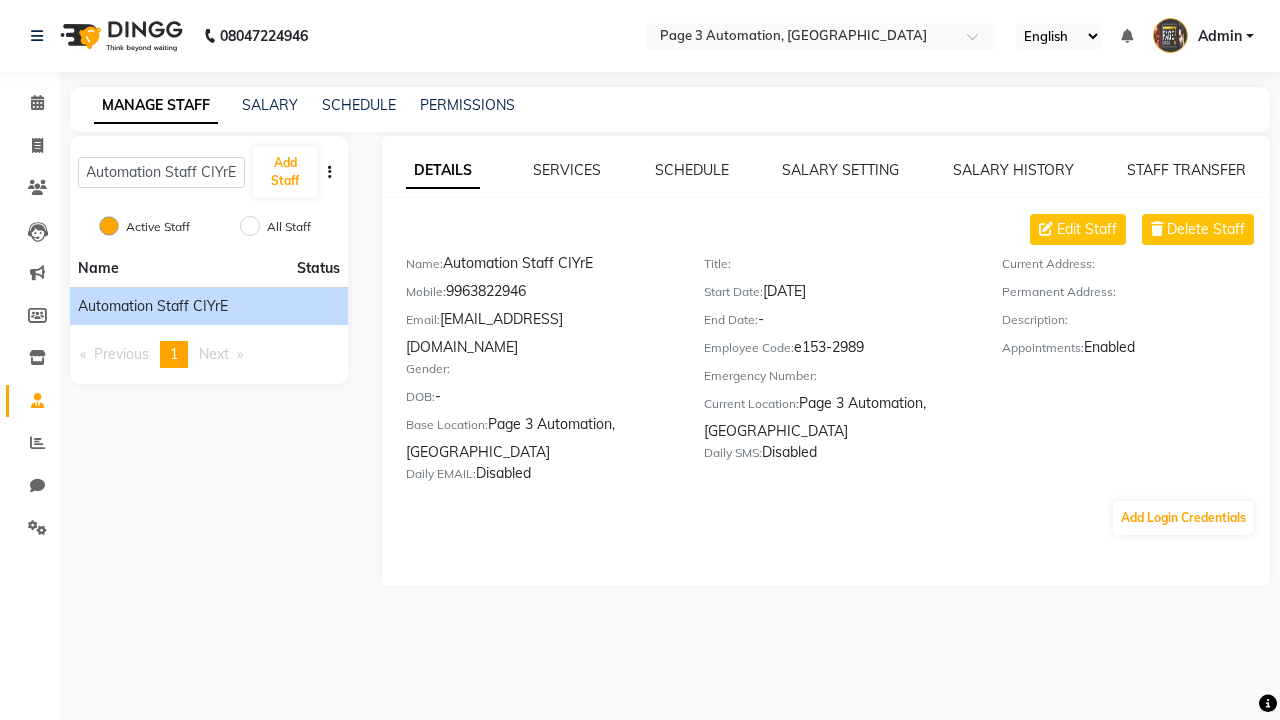 scroll, scrollTop: 0, scrollLeft: 0, axis: both 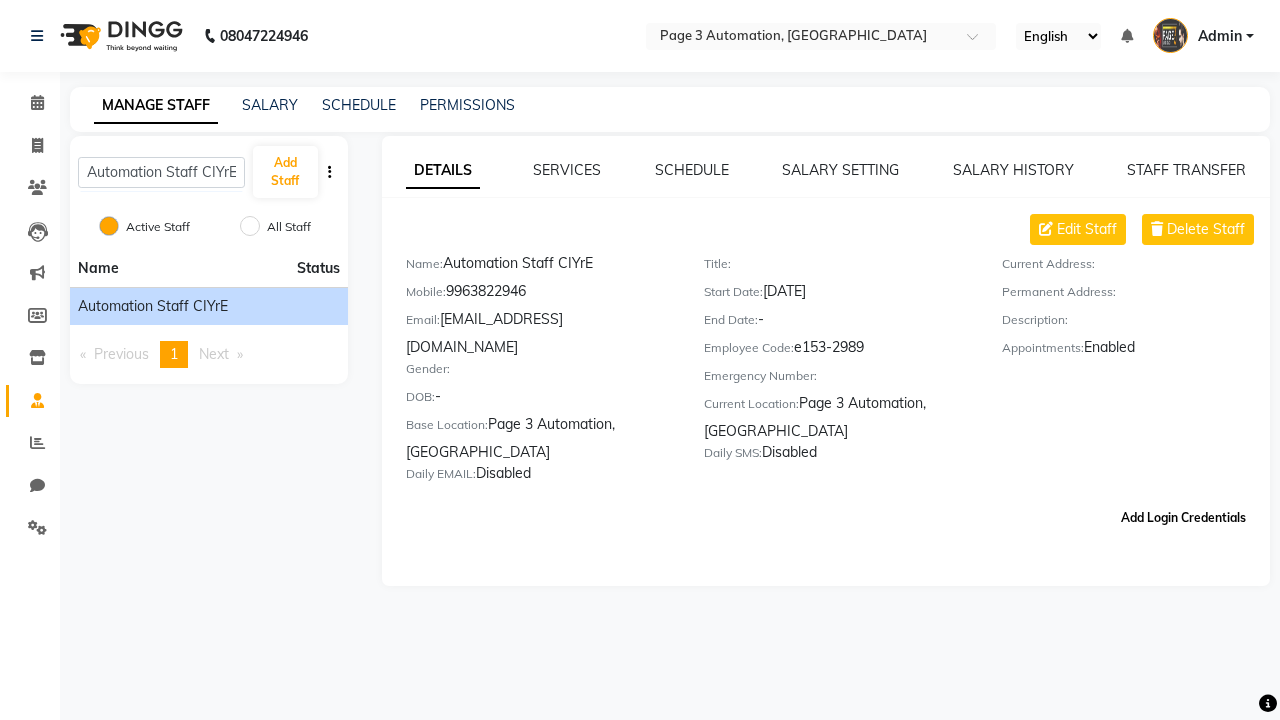 click on "Add Login Credentials" 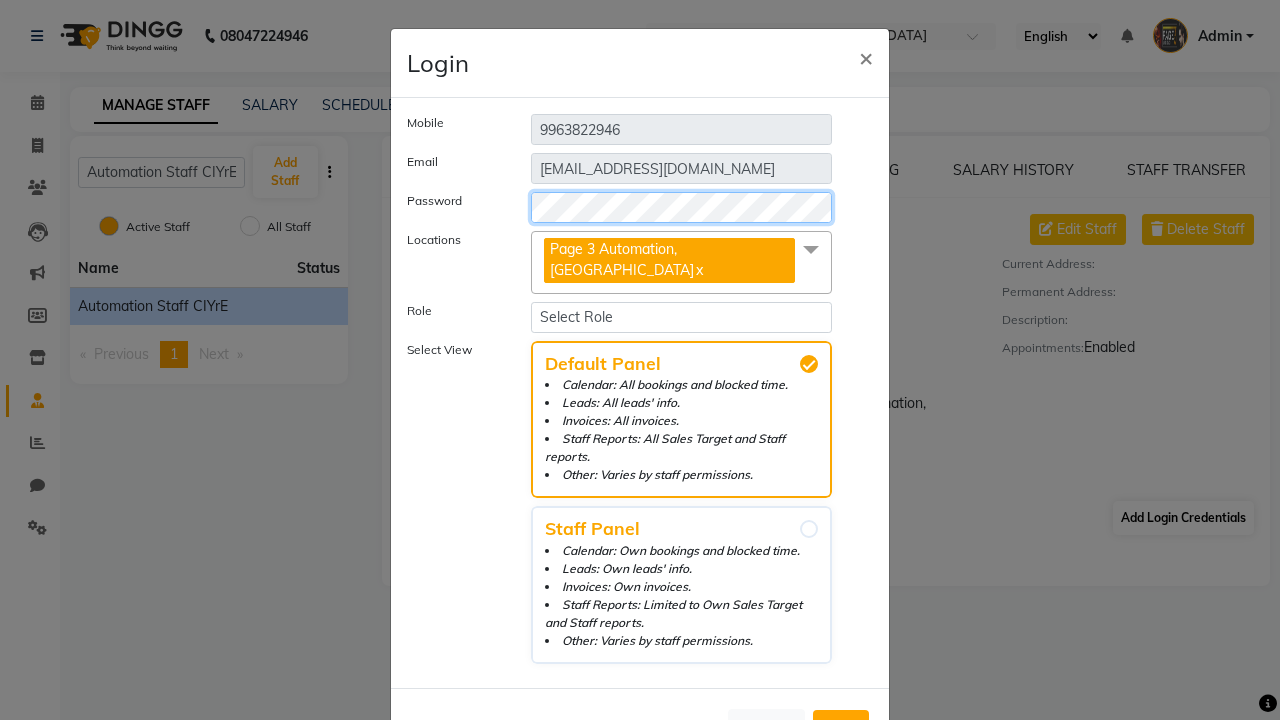 select on "4595" 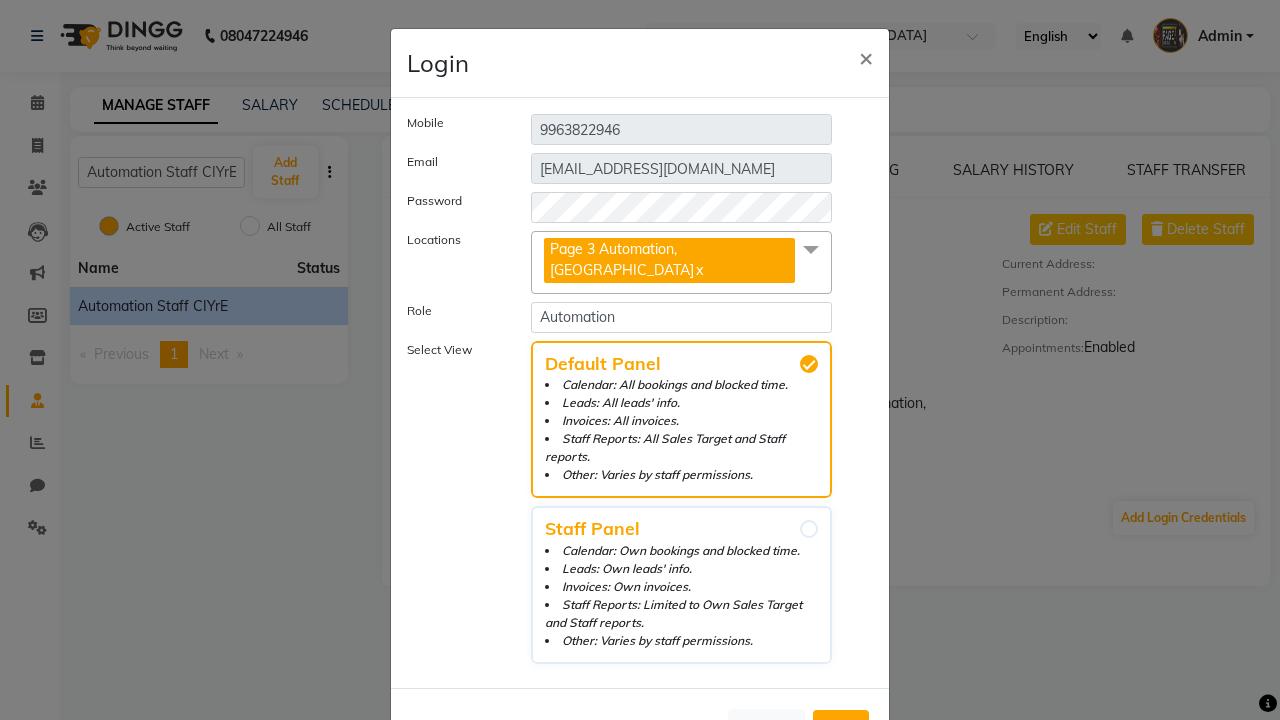 click on "Add" 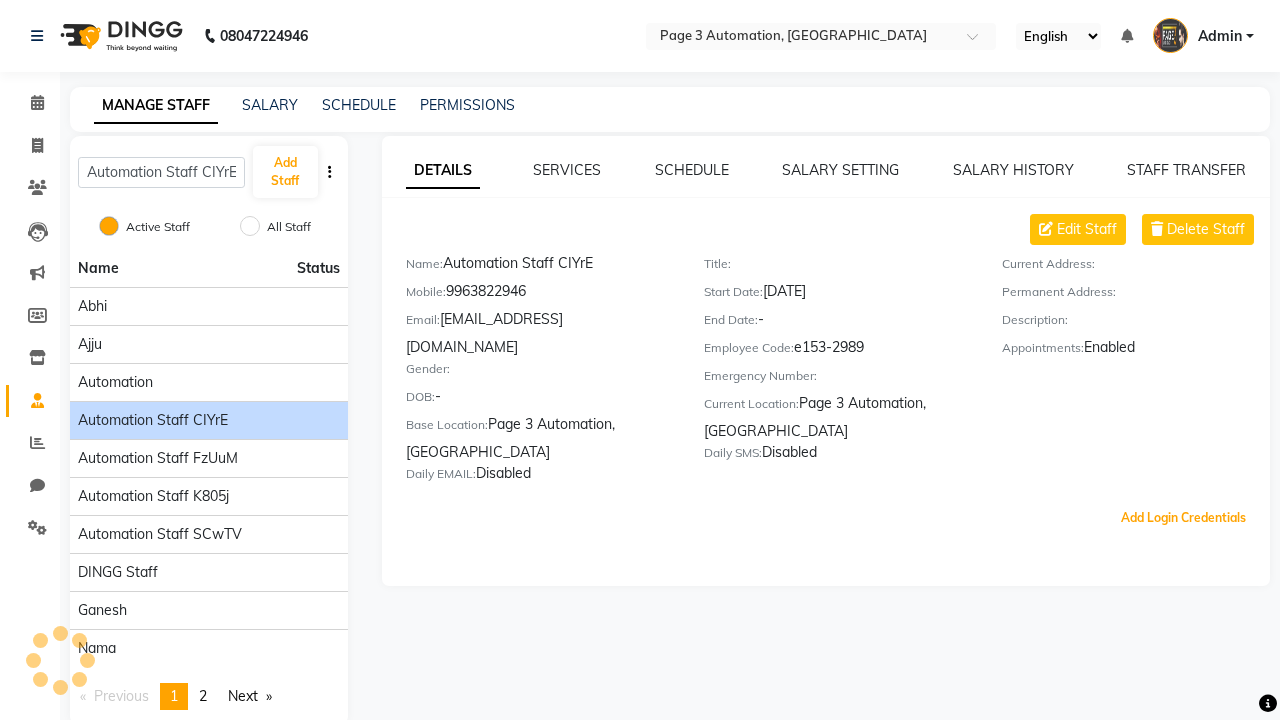 scroll, scrollTop: 5, scrollLeft: 0, axis: vertical 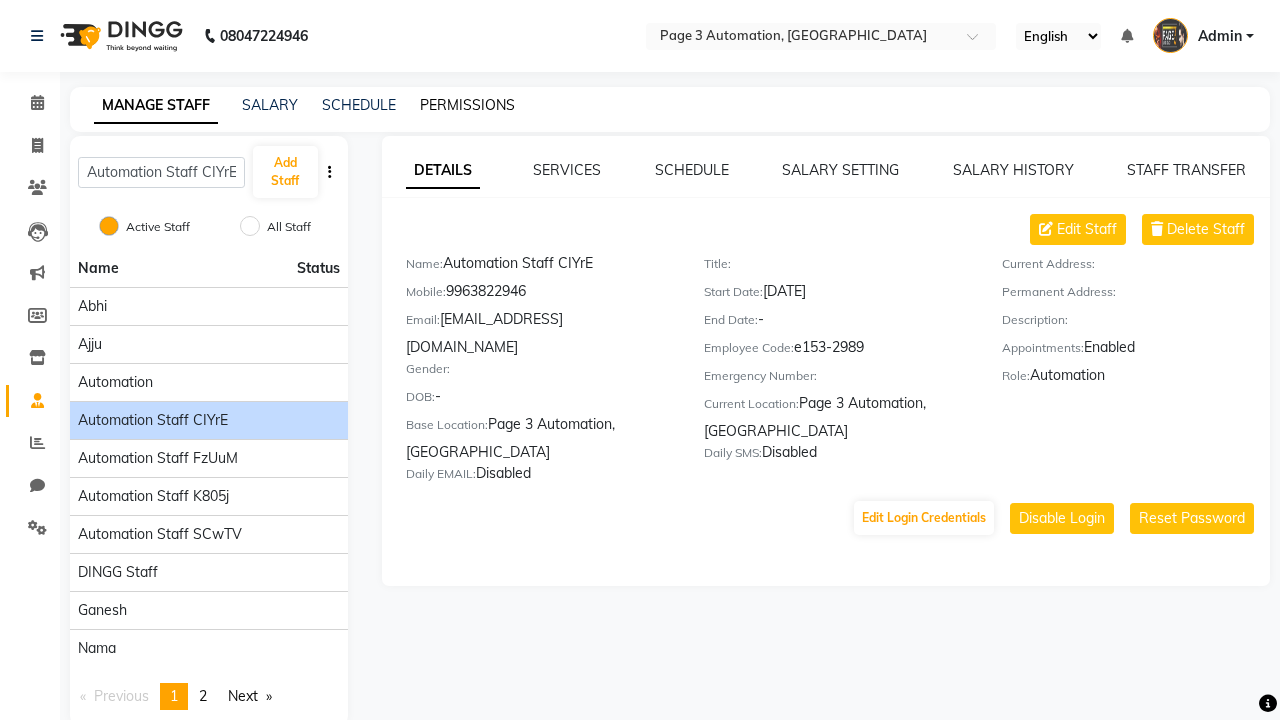 click on "PERMISSIONS" 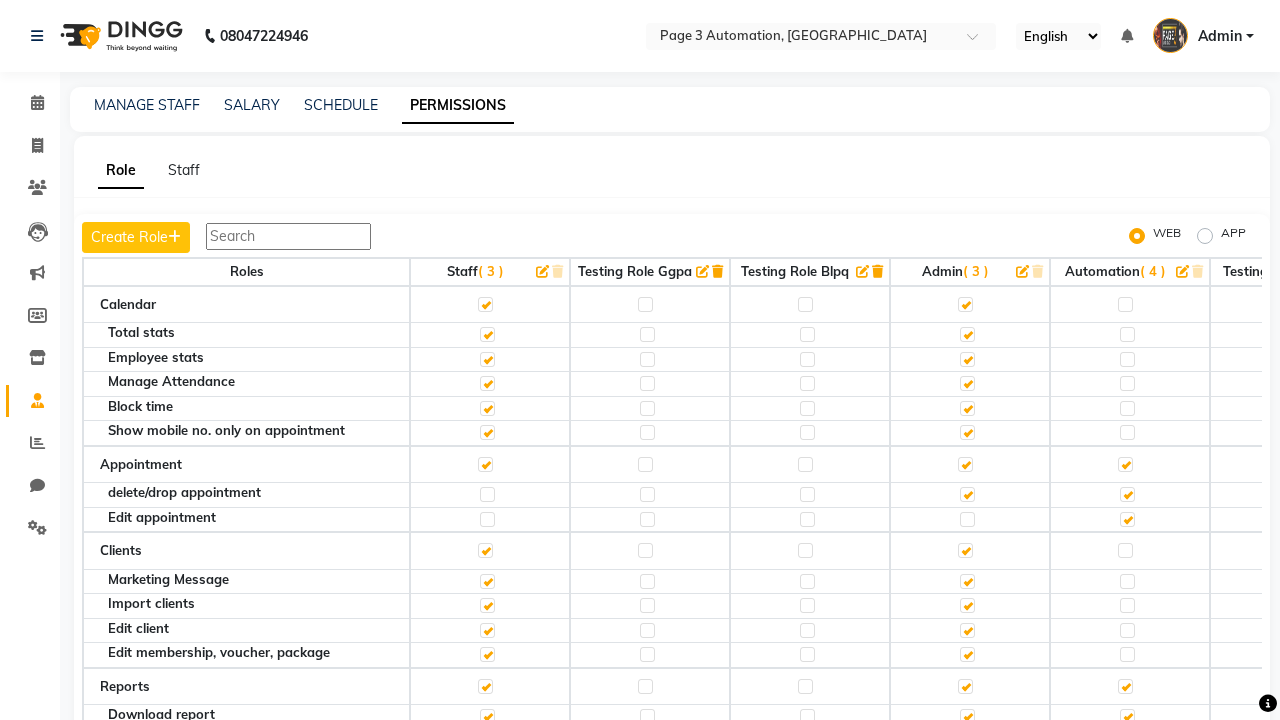 click 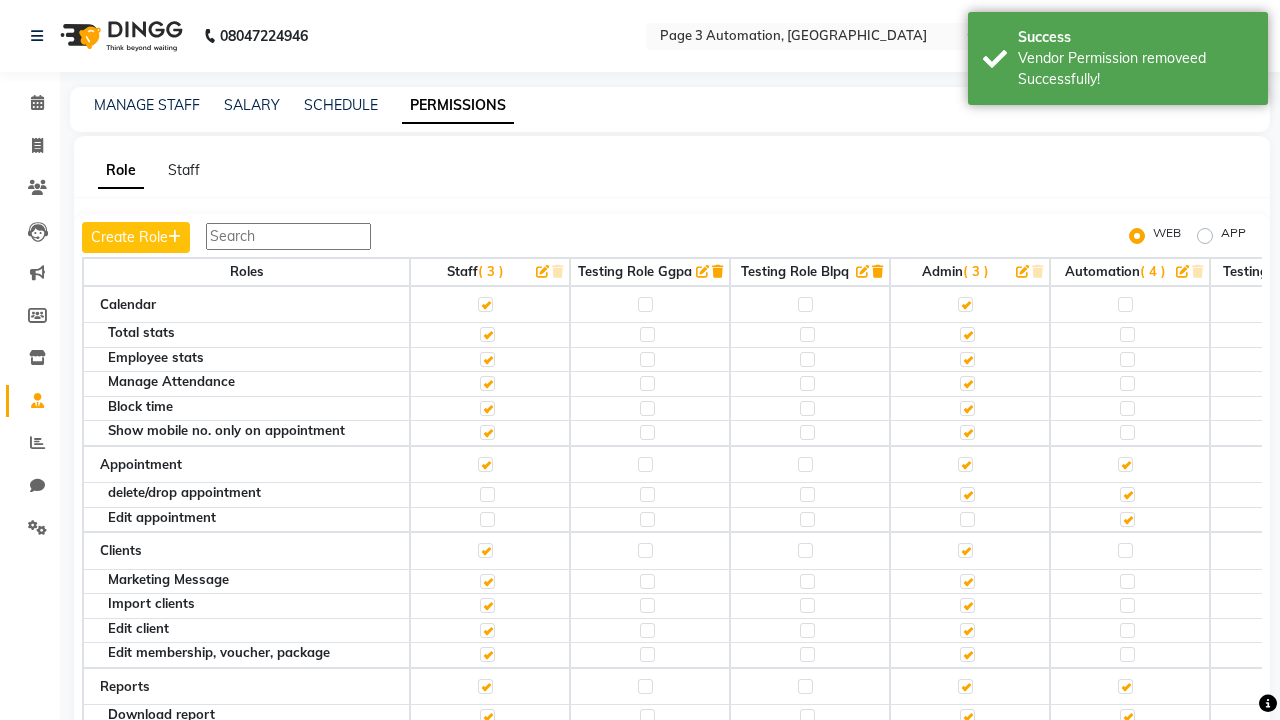 scroll, scrollTop: 1724, scrollLeft: 0, axis: vertical 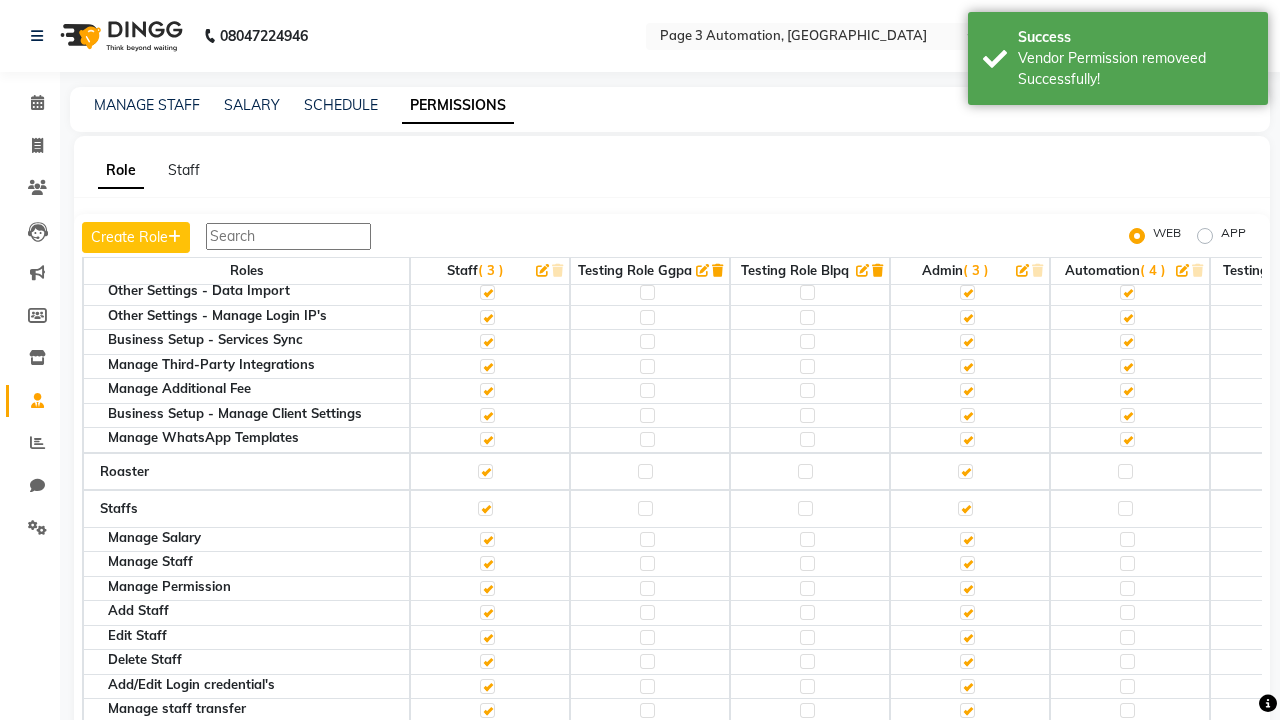 click 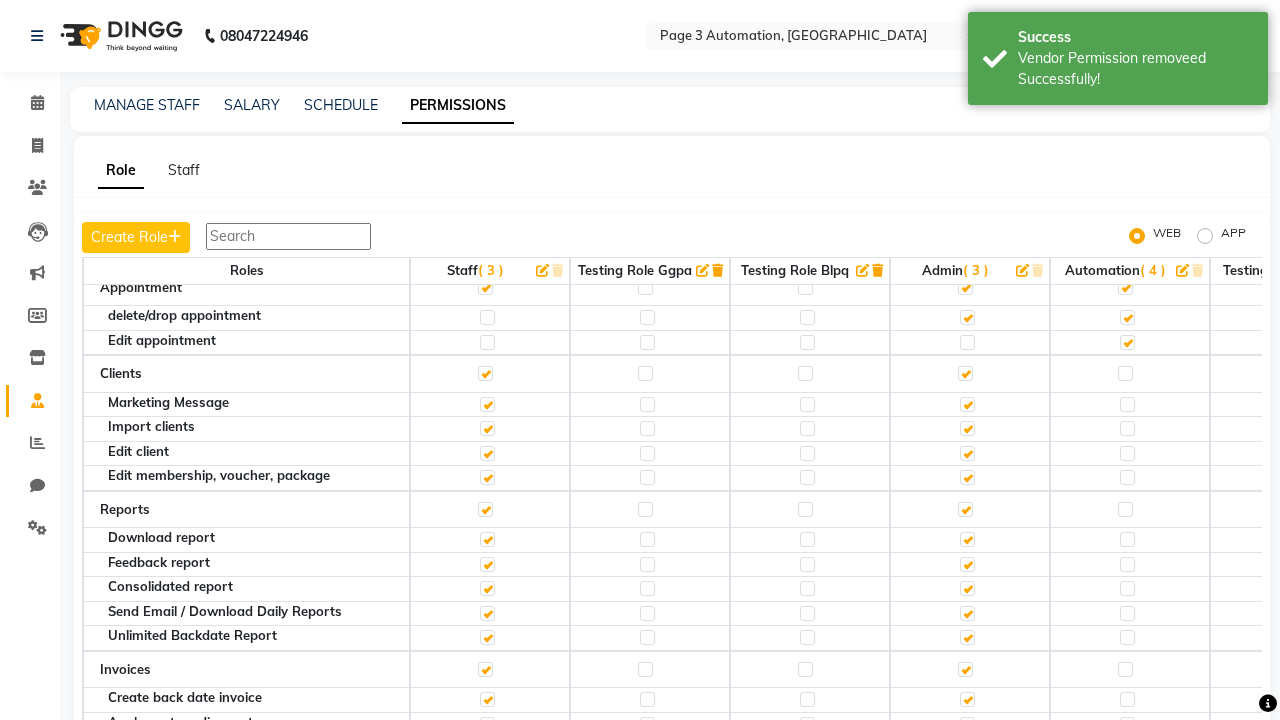 click 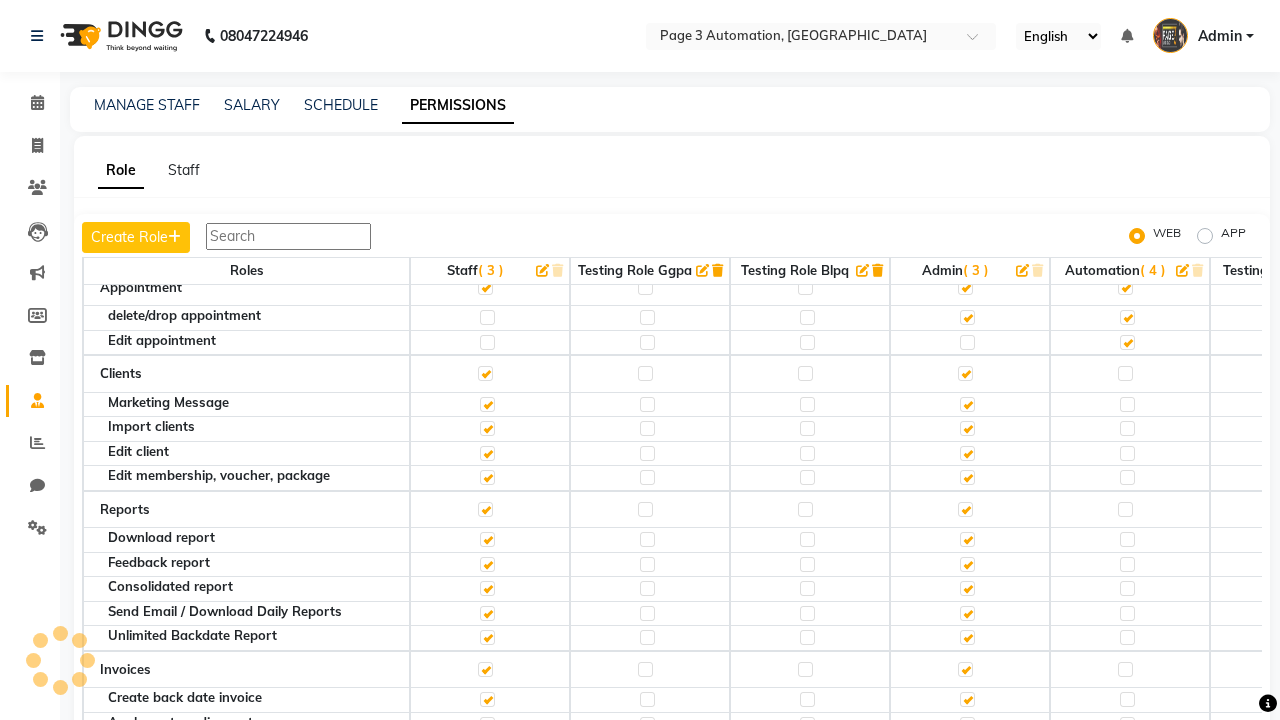 scroll, scrollTop: 742, scrollLeft: 0, axis: vertical 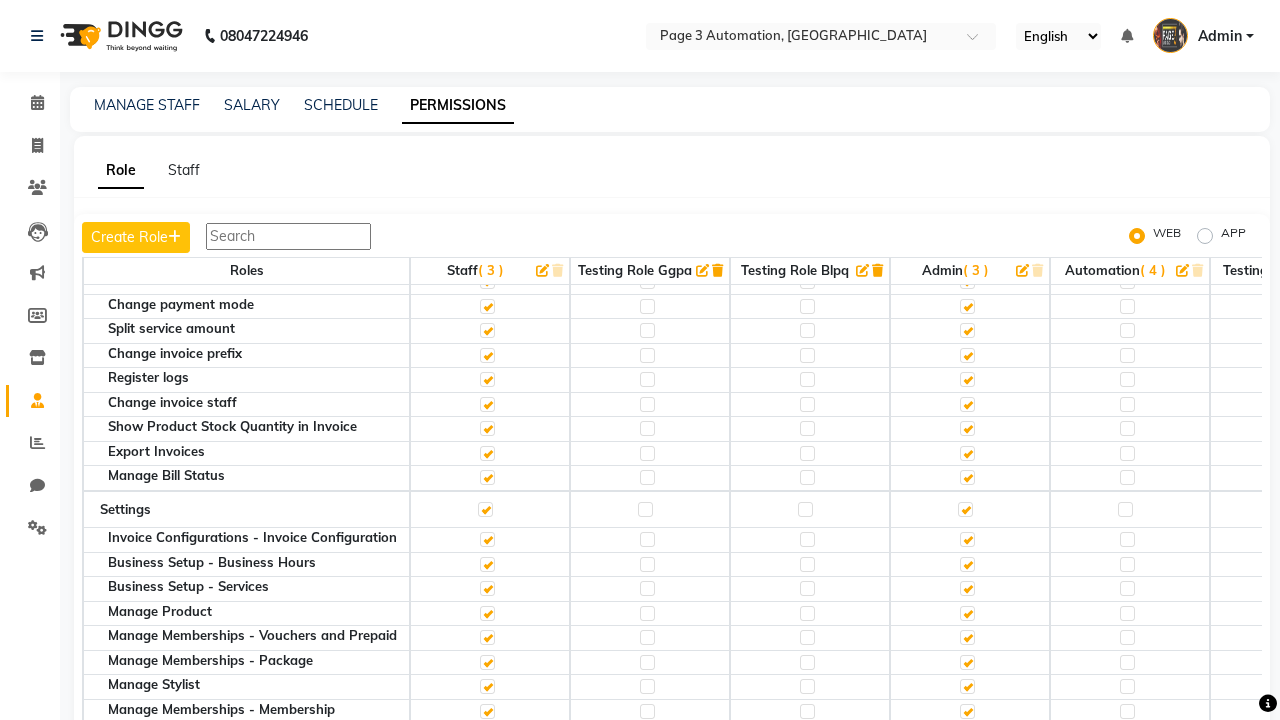 click on "Admin" at bounding box center [1220, 36] 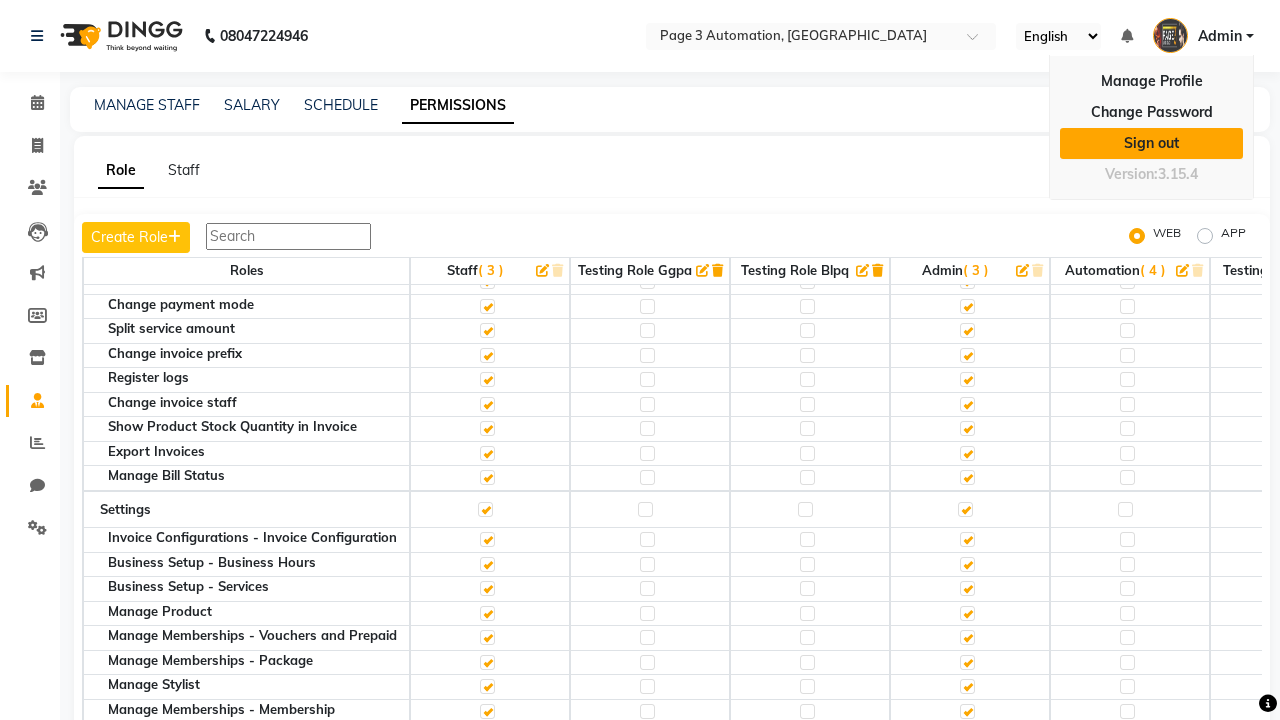 click on "Sign out" at bounding box center [1151, 143] 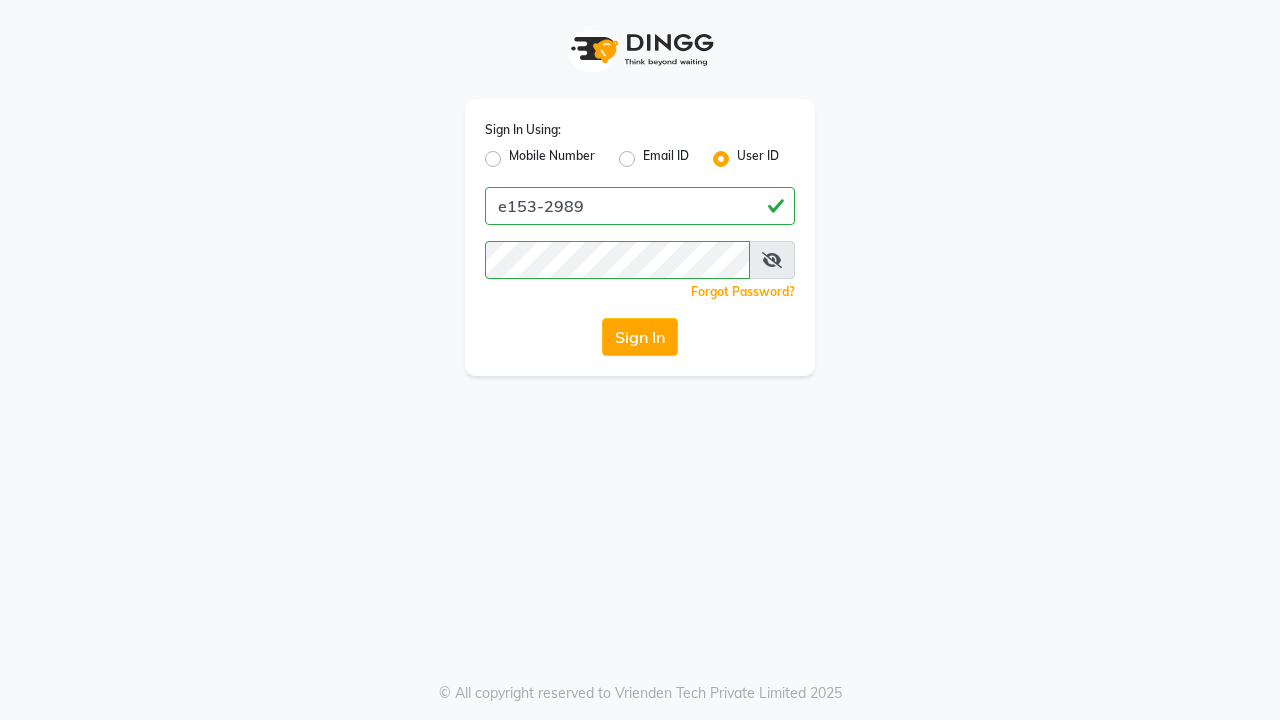scroll, scrollTop: 0, scrollLeft: 0, axis: both 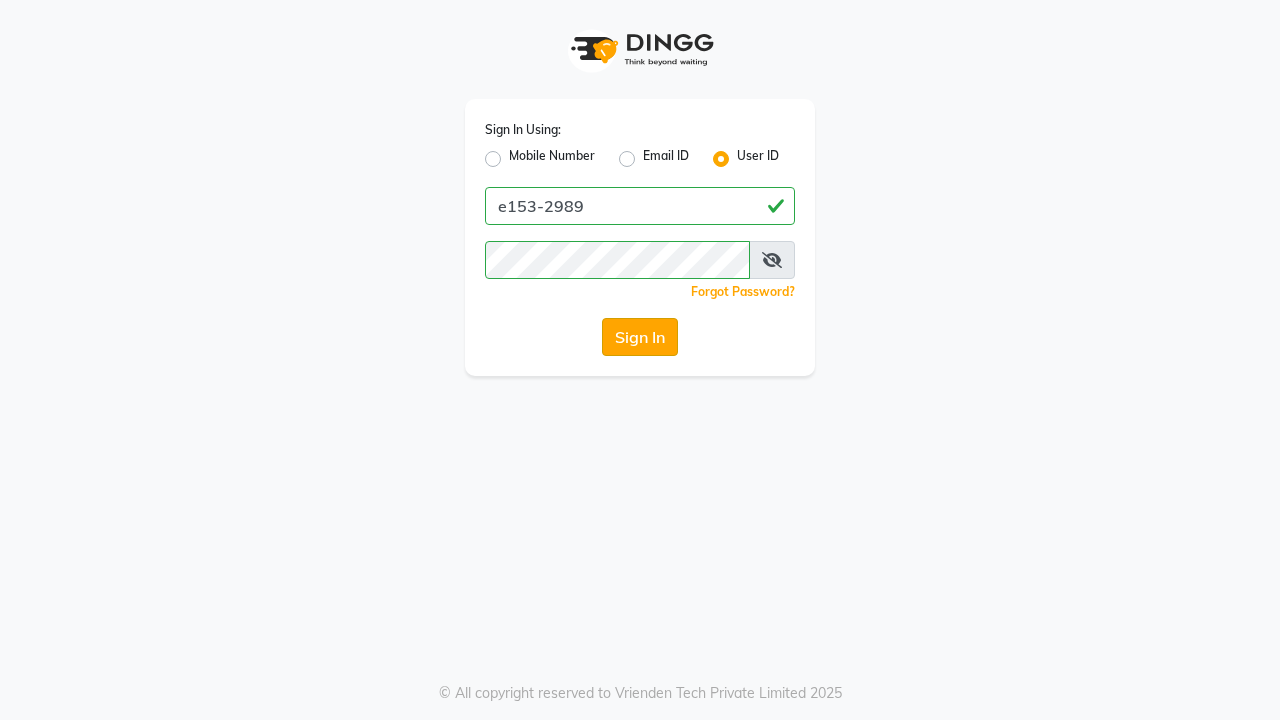 click on "Sign In" 